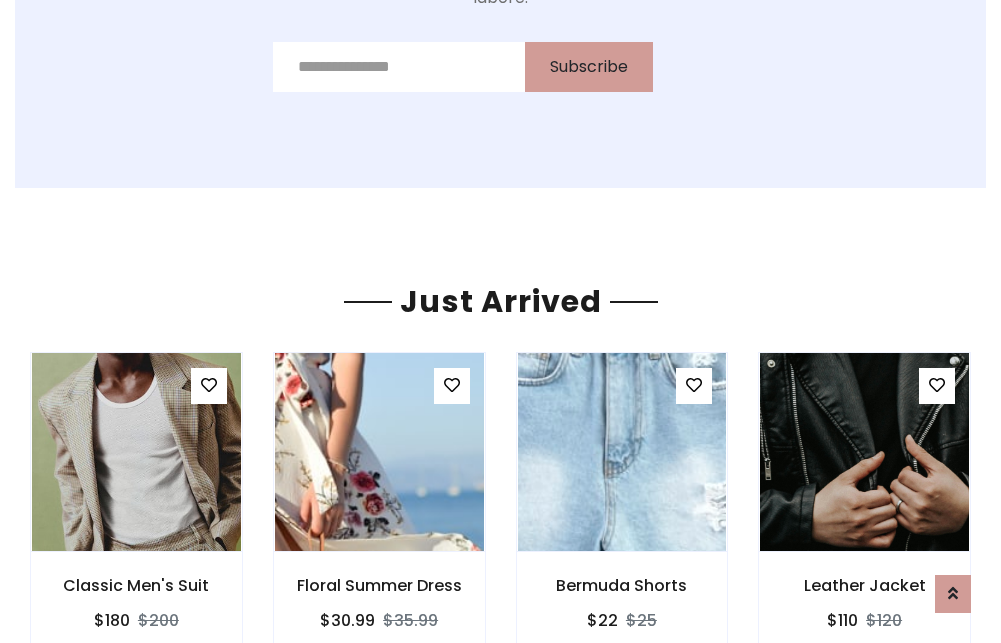 scroll, scrollTop: 2092, scrollLeft: 0, axis: vertical 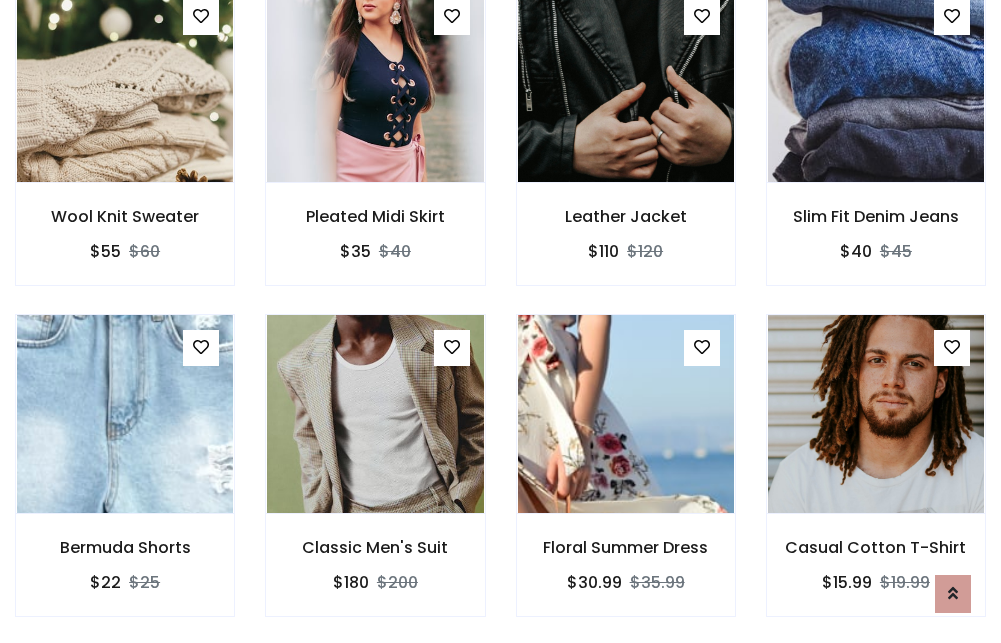 click on "Floral Summer Dress
$30.99
$35.99" at bounding box center [626, 479] 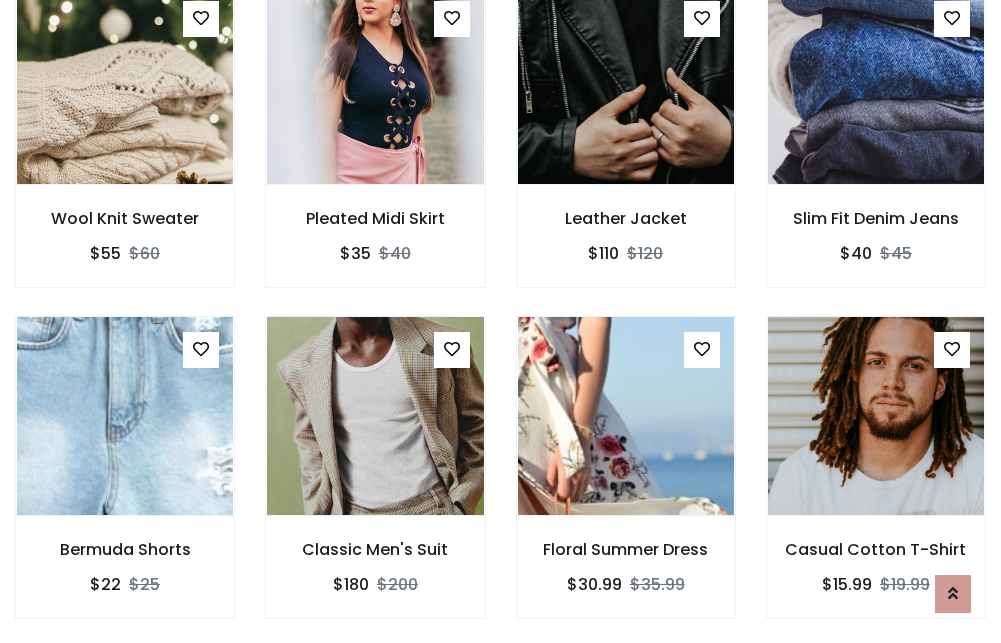 click on "Floral Summer Dress
$30.99
$35.99" at bounding box center [626, 481] 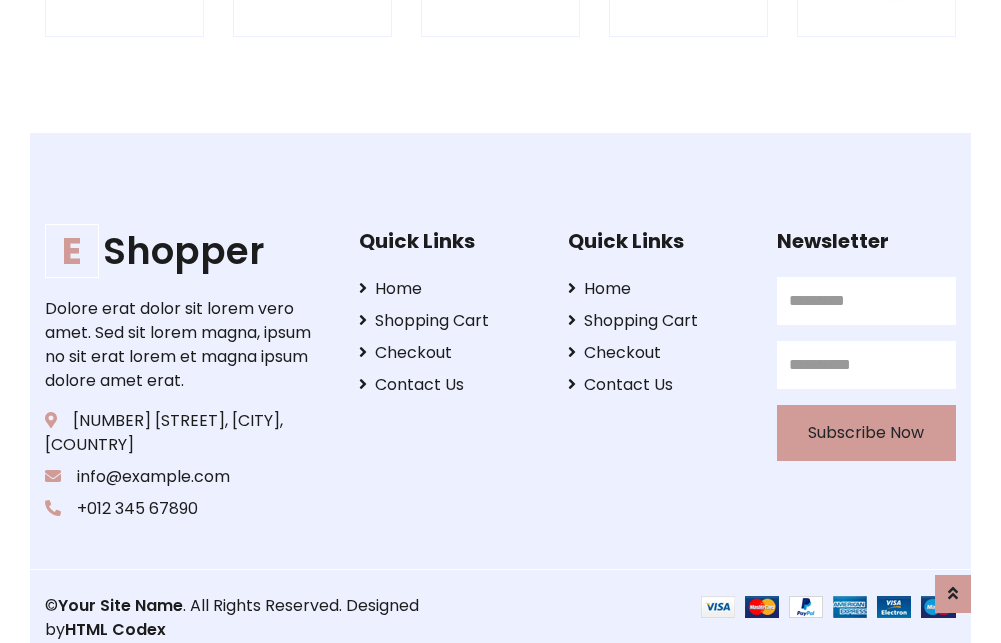 scroll, scrollTop: 3807, scrollLeft: 0, axis: vertical 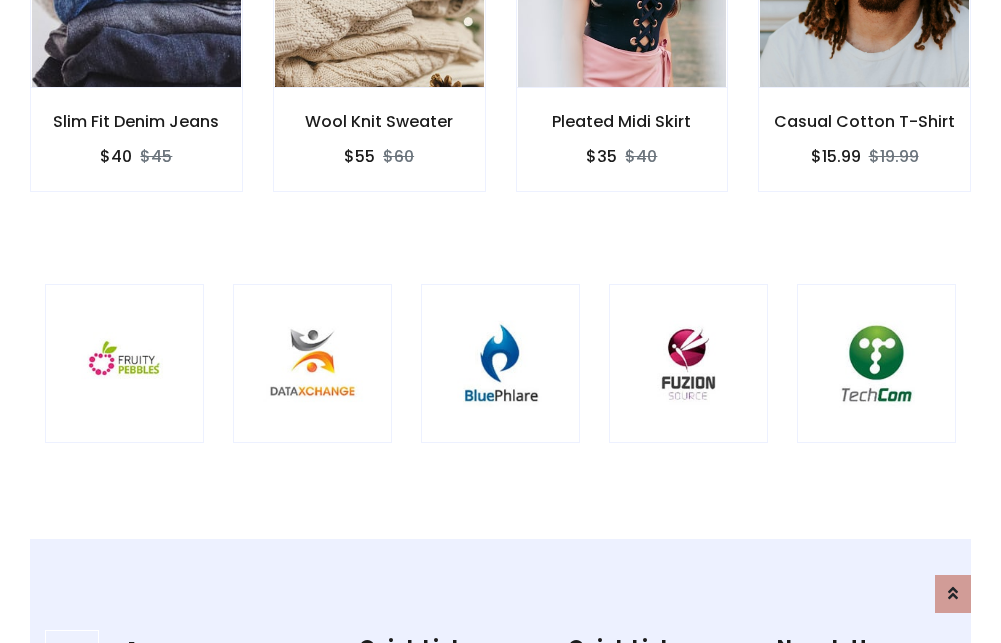 click at bounding box center [500, 363] 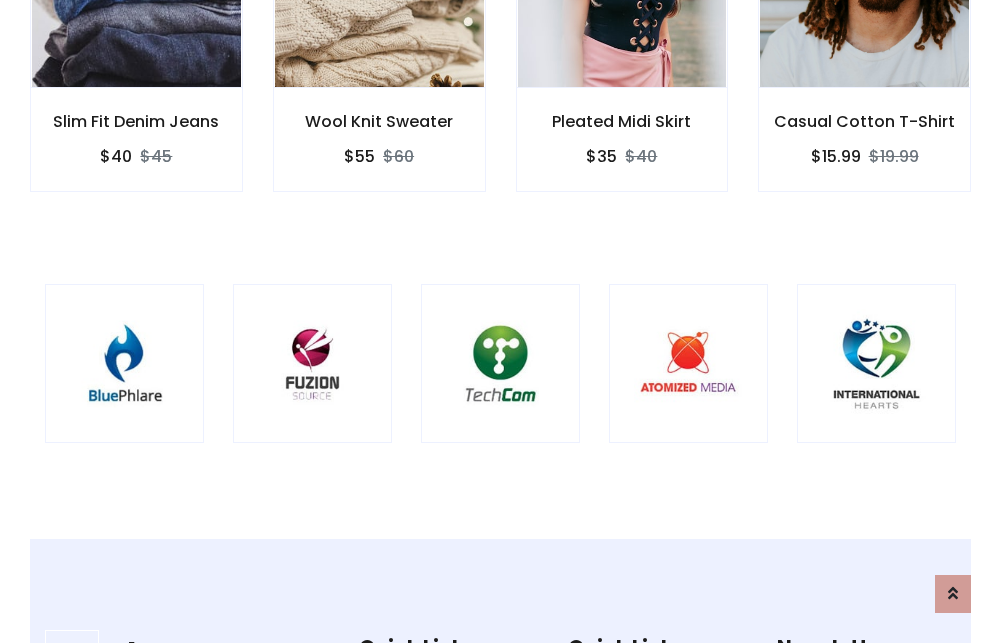 click at bounding box center [500, 363] 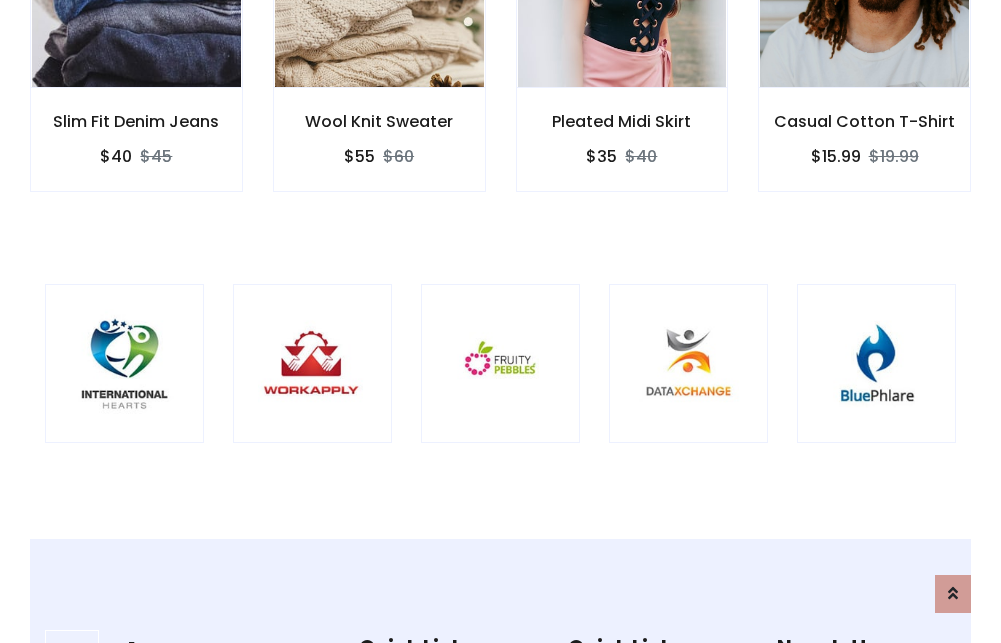 scroll, scrollTop: 0, scrollLeft: 0, axis: both 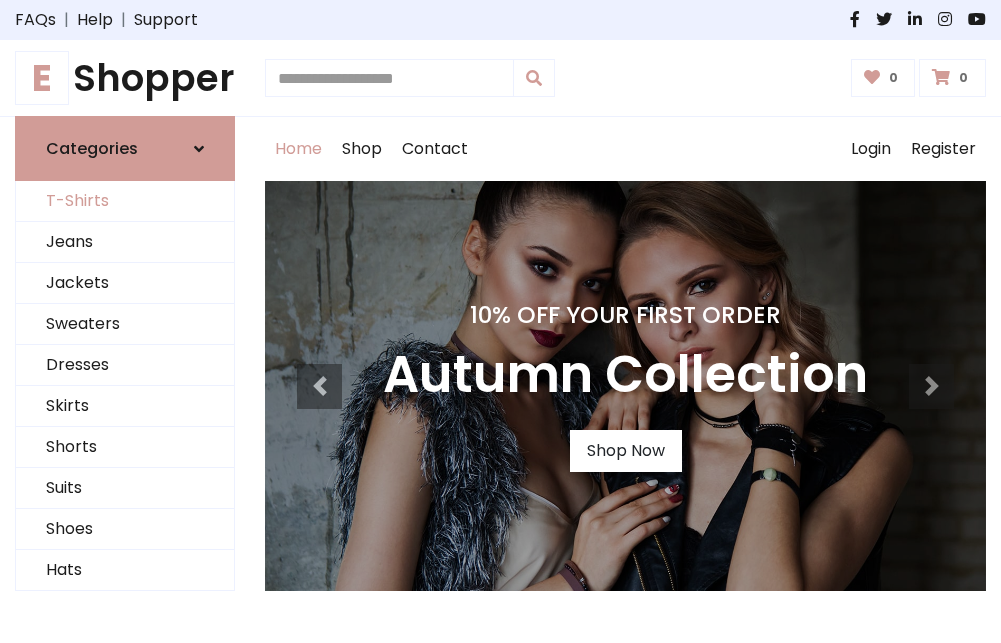 click on "T-Shirts" at bounding box center (125, 201) 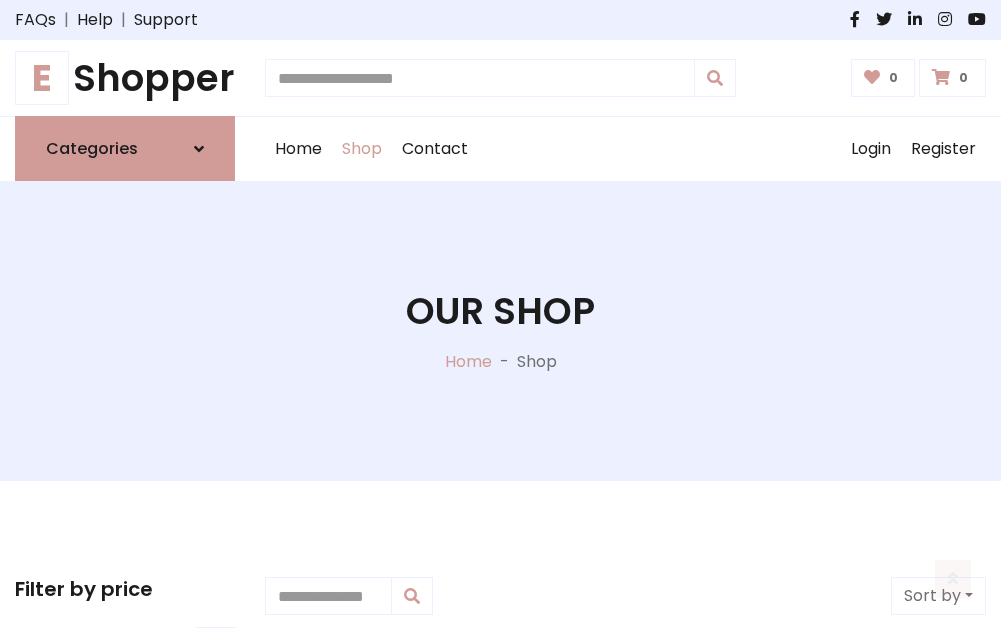 scroll, scrollTop: 802, scrollLeft: 0, axis: vertical 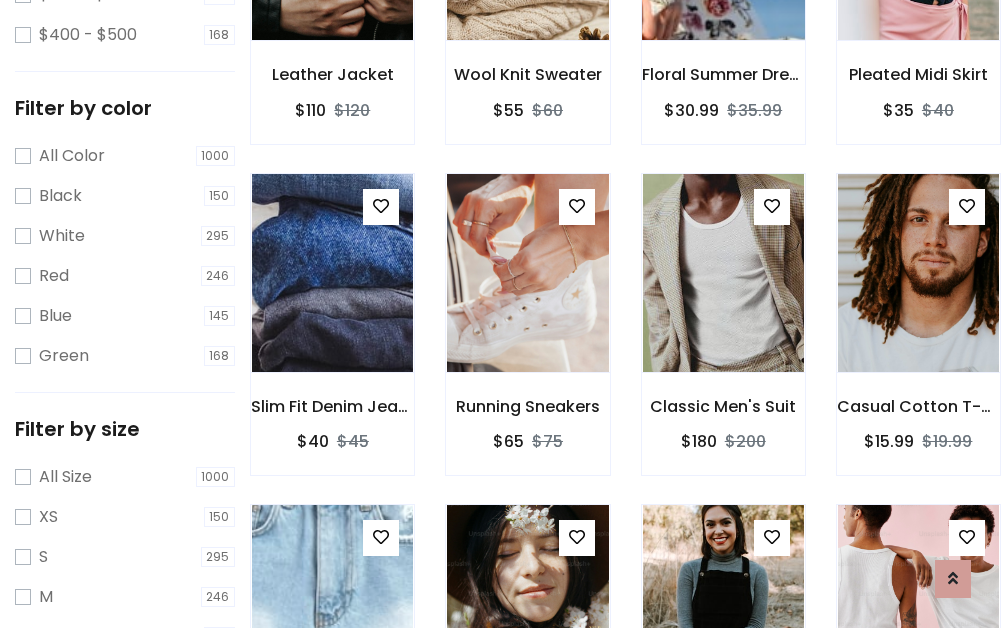 click at bounding box center (723, -59) 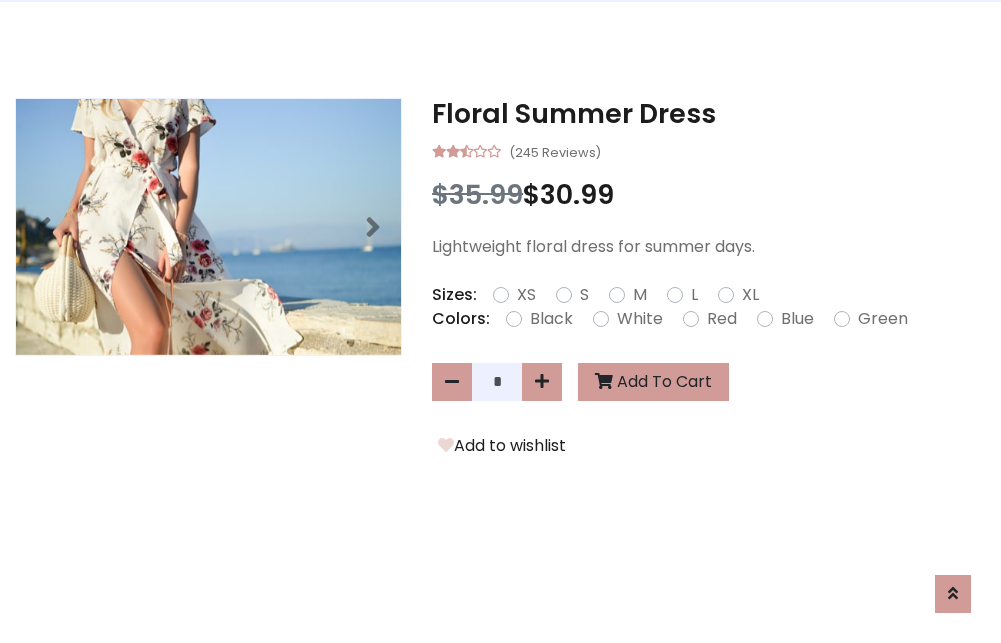 scroll, scrollTop: 0, scrollLeft: 0, axis: both 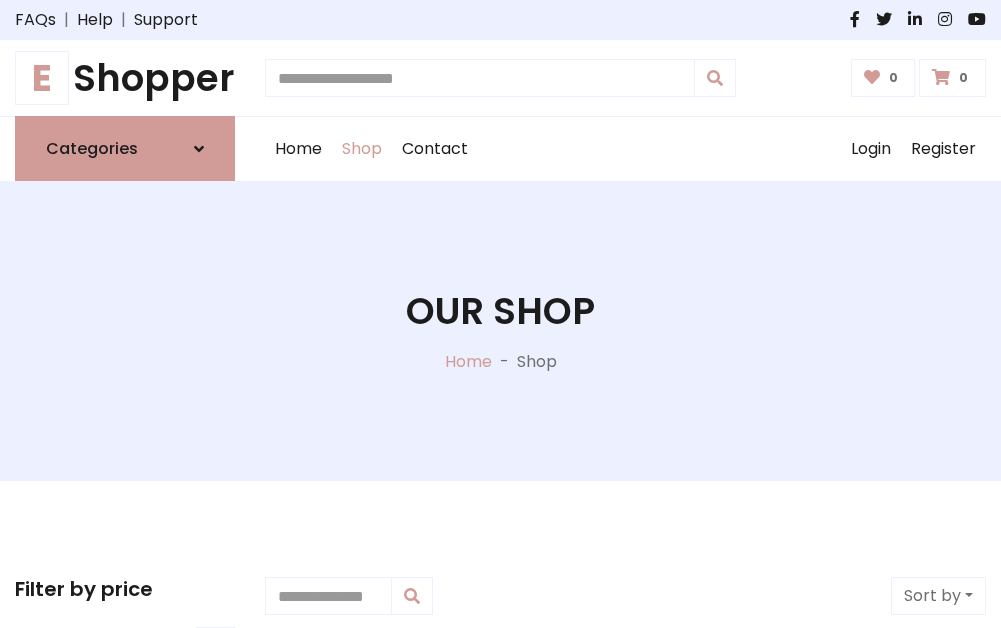 click on "E Shopper" at bounding box center [125, 78] 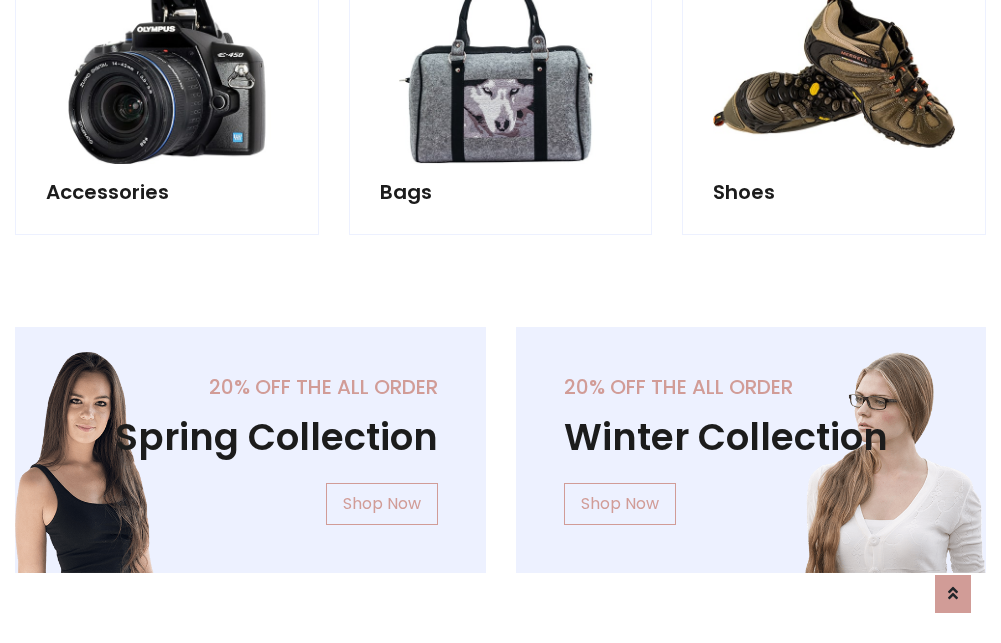 scroll, scrollTop: 1943, scrollLeft: 0, axis: vertical 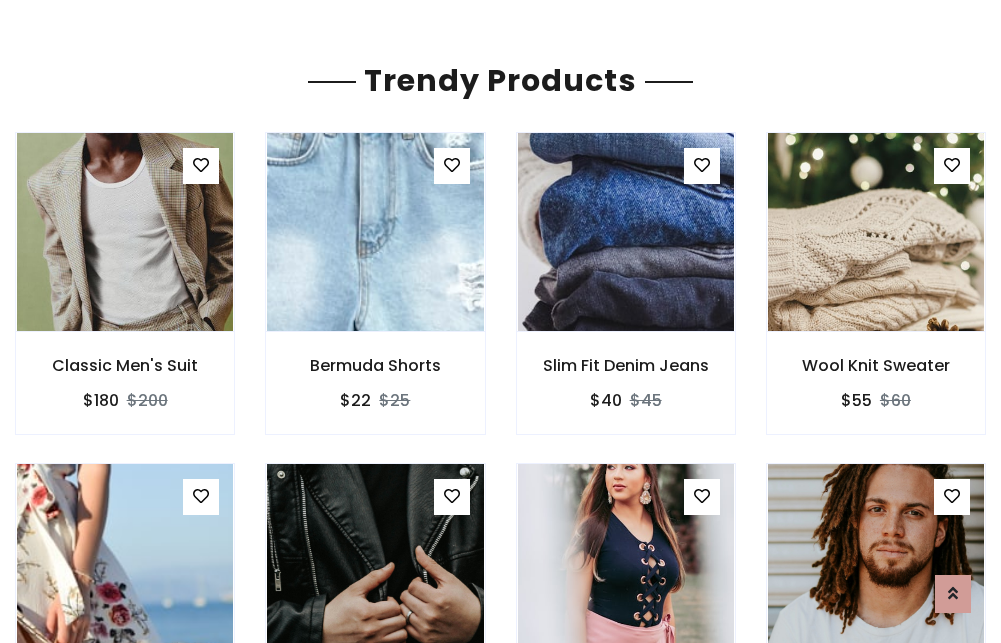 click on "Shop" at bounding box center (362, -1794) 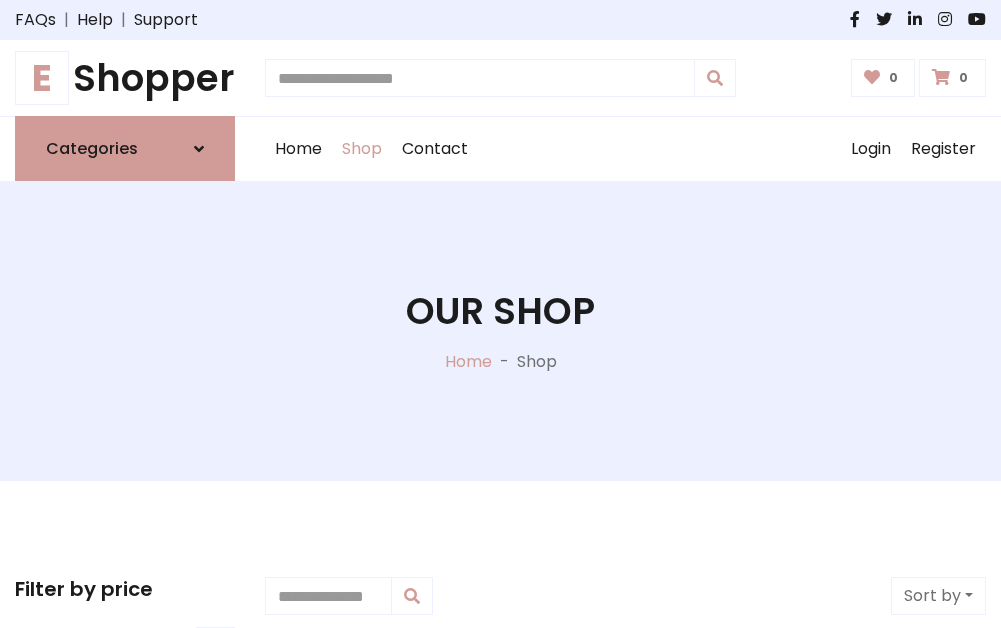 scroll, scrollTop: 0, scrollLeft: 0, axis: both 